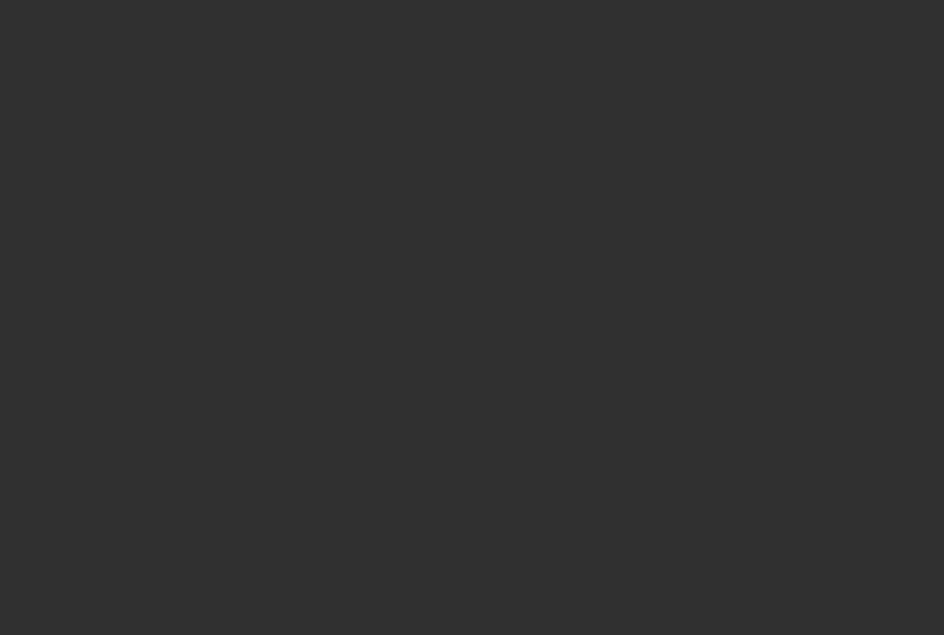 scroll, scrollTop: 0, scrollLeft: 0, axis: both 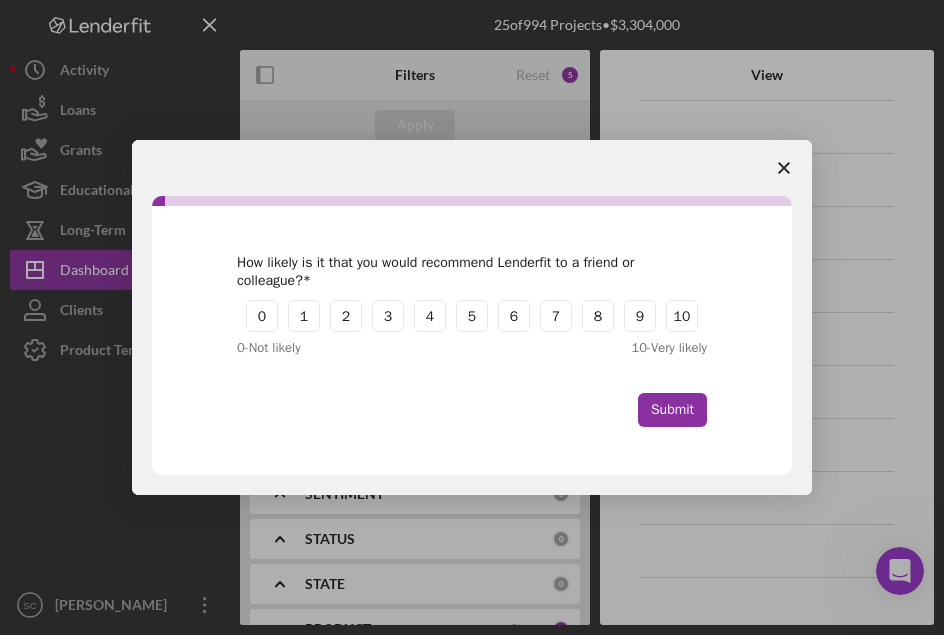 drag, startPoint x: 632, startPoint y: 320, endPoint x: 635, endPoint y: 333, distance: 13.341664 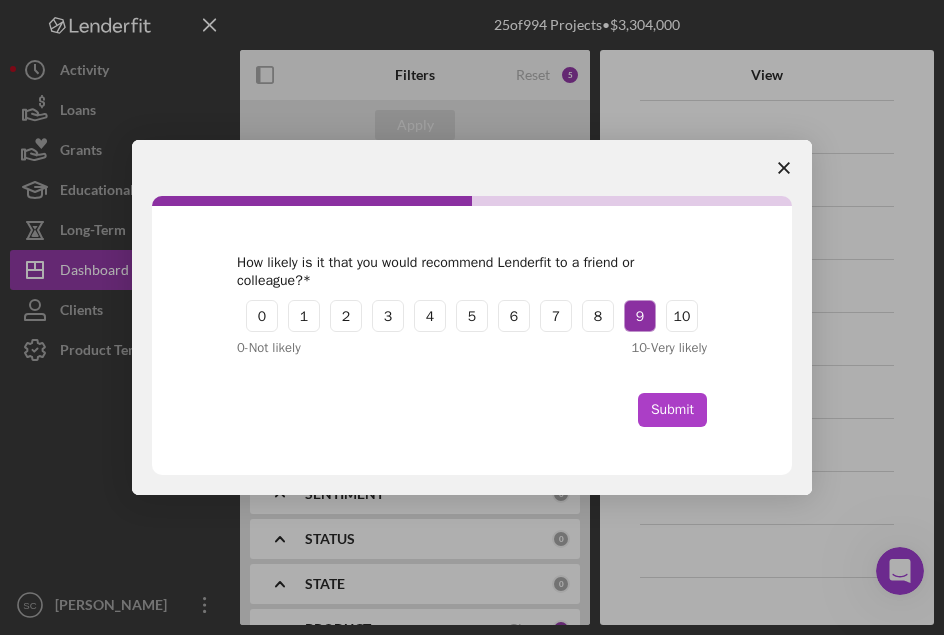 click on "Submit" at bounding box center (672, 410) 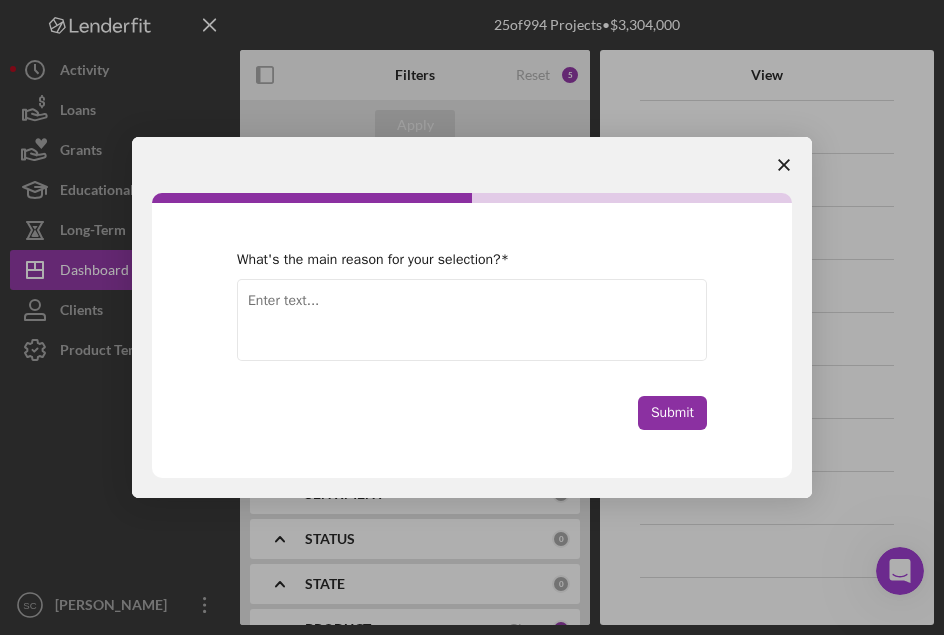 click at bounding box center (784, 165) 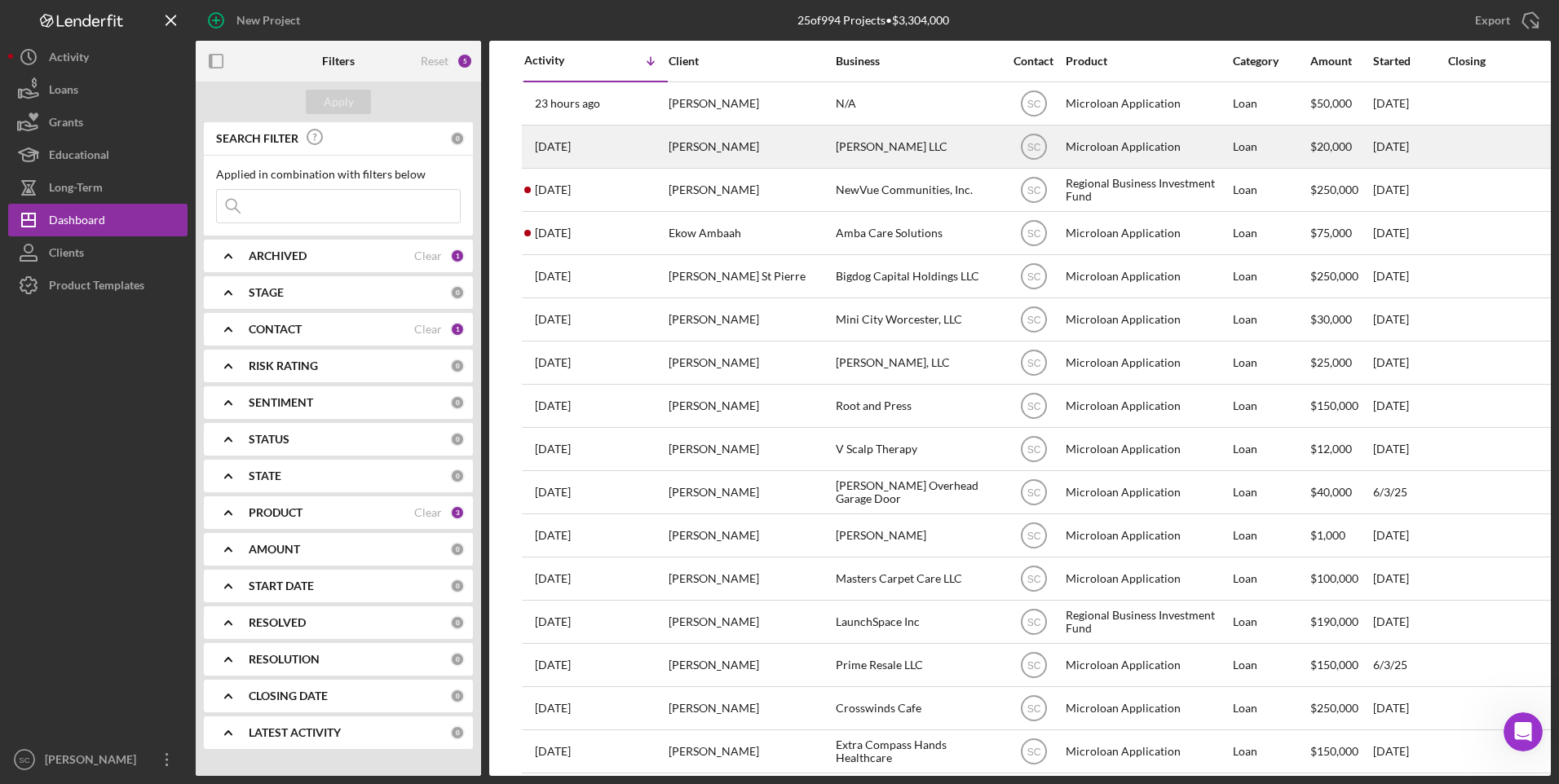 click on "[PERSON_NAME]" at bounding box center (750, 147) 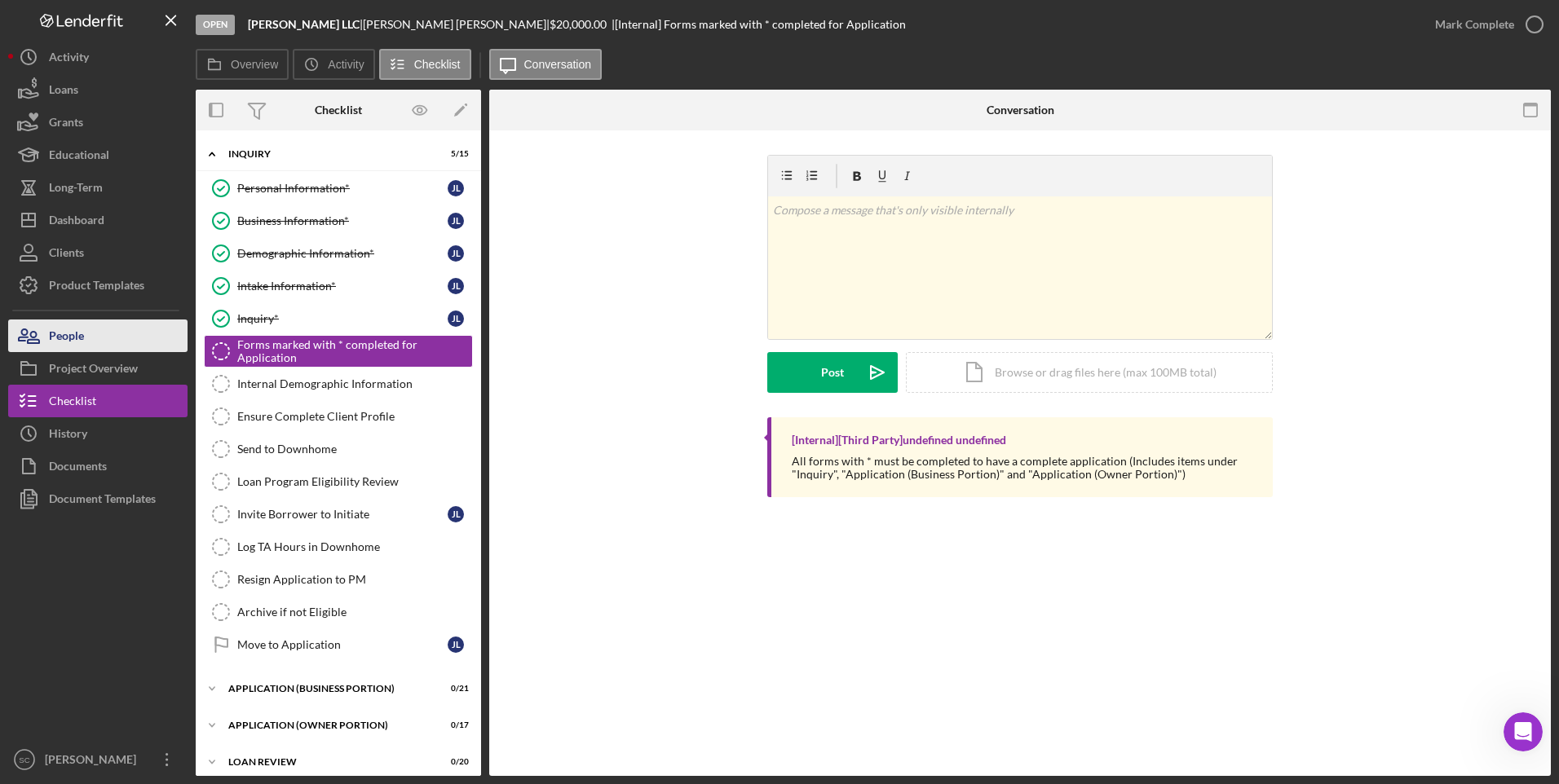 drag, startPoint x: 105, startPoint y: 337, endPoint x: 133, endPoint y: 335, distance: 28.071338 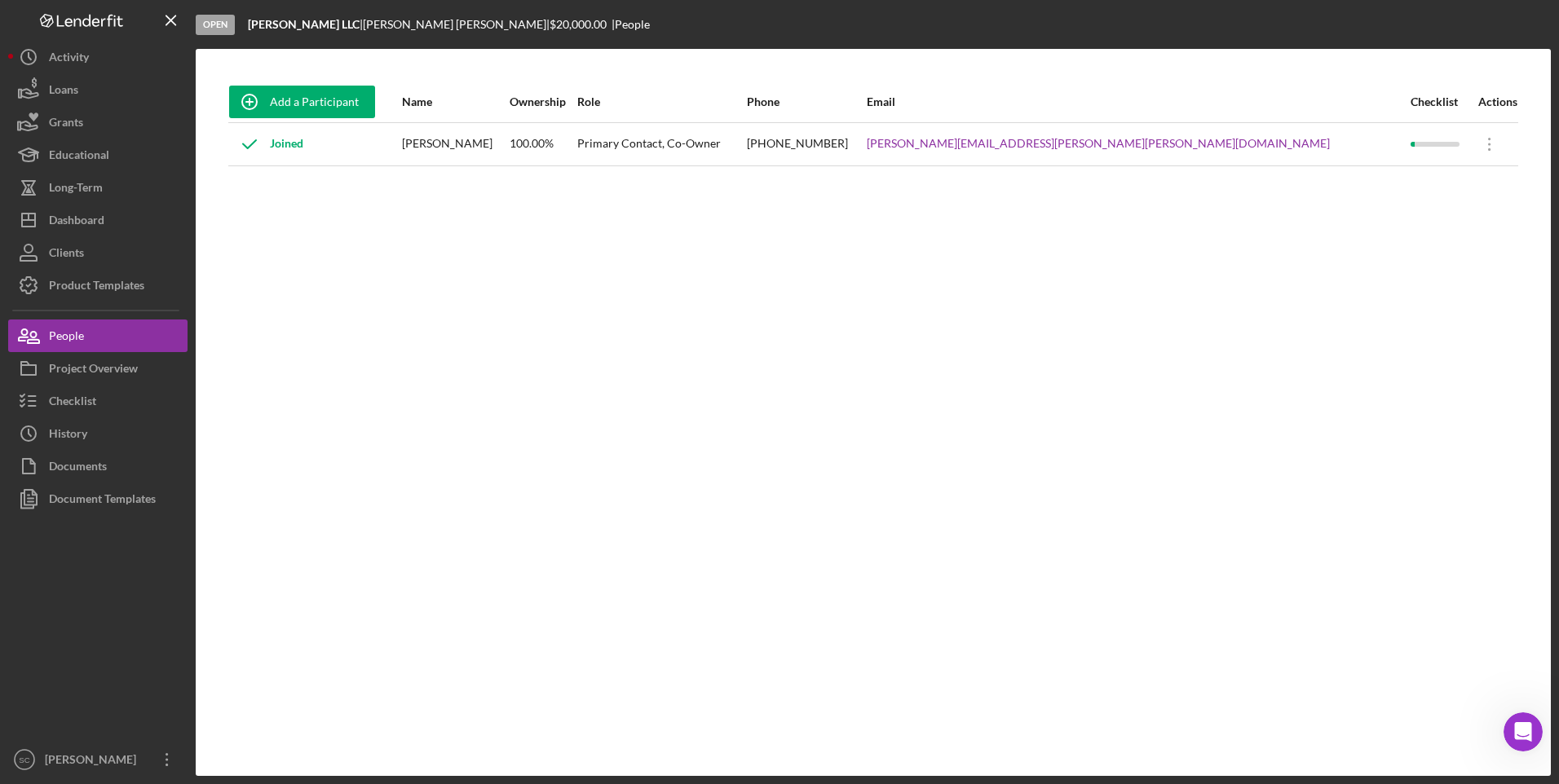 click 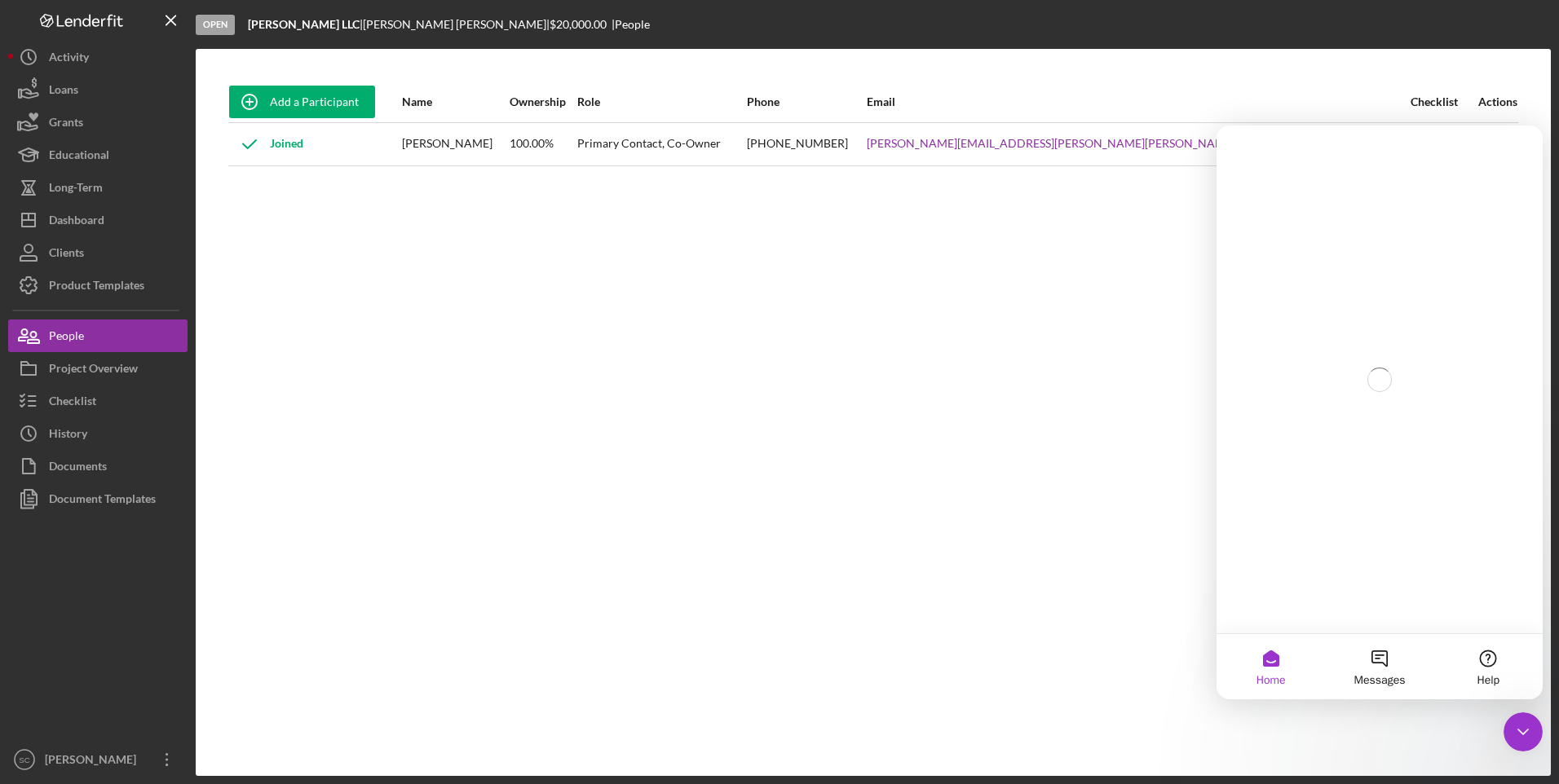 scroll, scrollTop: 0, scrollLeft: 0, axis: both 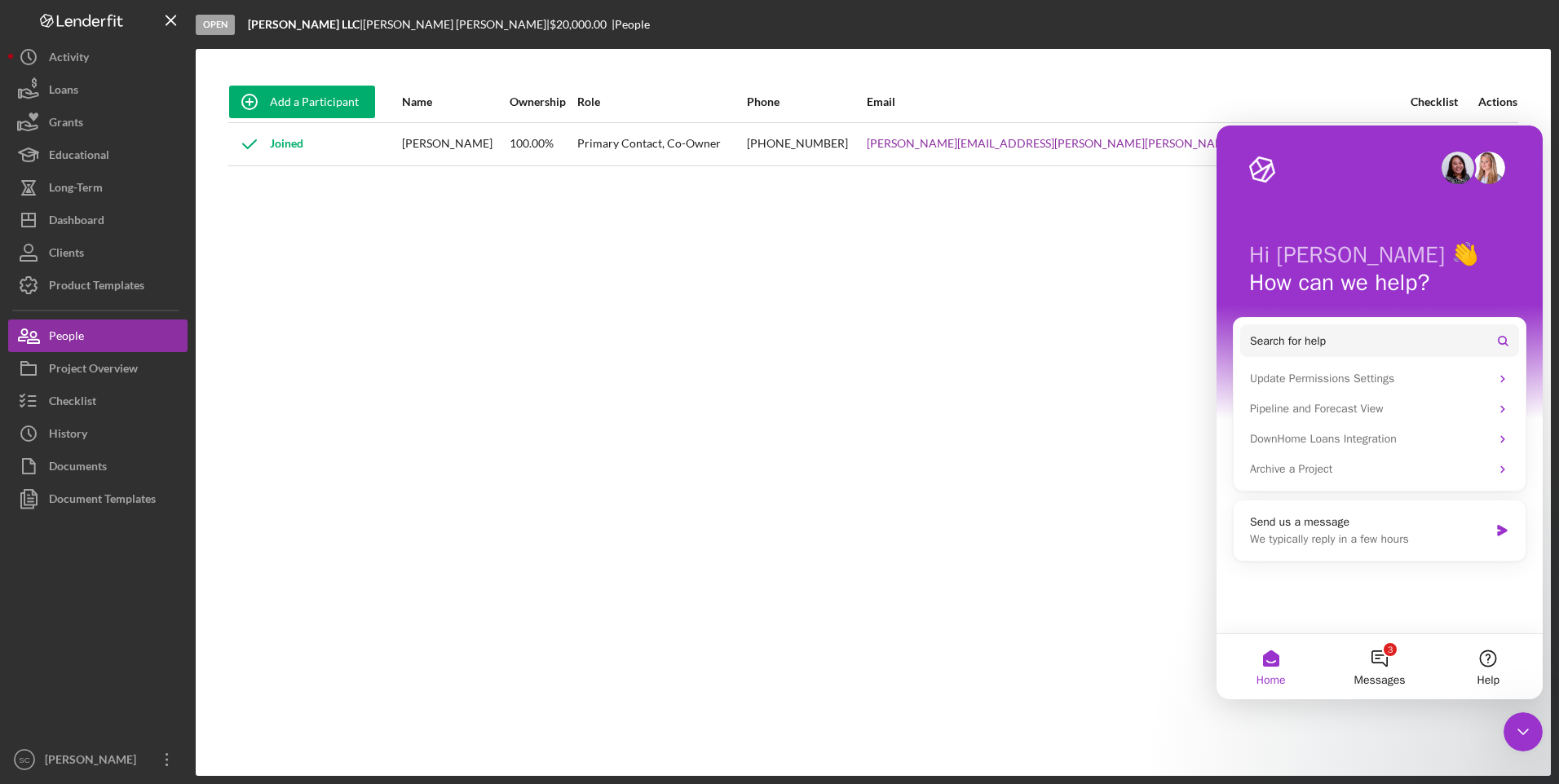 click on "Add a Participant Name Ownership Role Phone Email Checklist Actions  Joined [PERSON_NAME] 100.00% Primary Contact, Co-Owner [PHONE_NUMBER] [PERSON_NAME][EMAIL_ADDRESS][PERSON_NAME][PERSON_NAME][DOMAIN_NAME] Icon/Overflow Icon/Edit  Edit" at bounding box center (873, 412) 